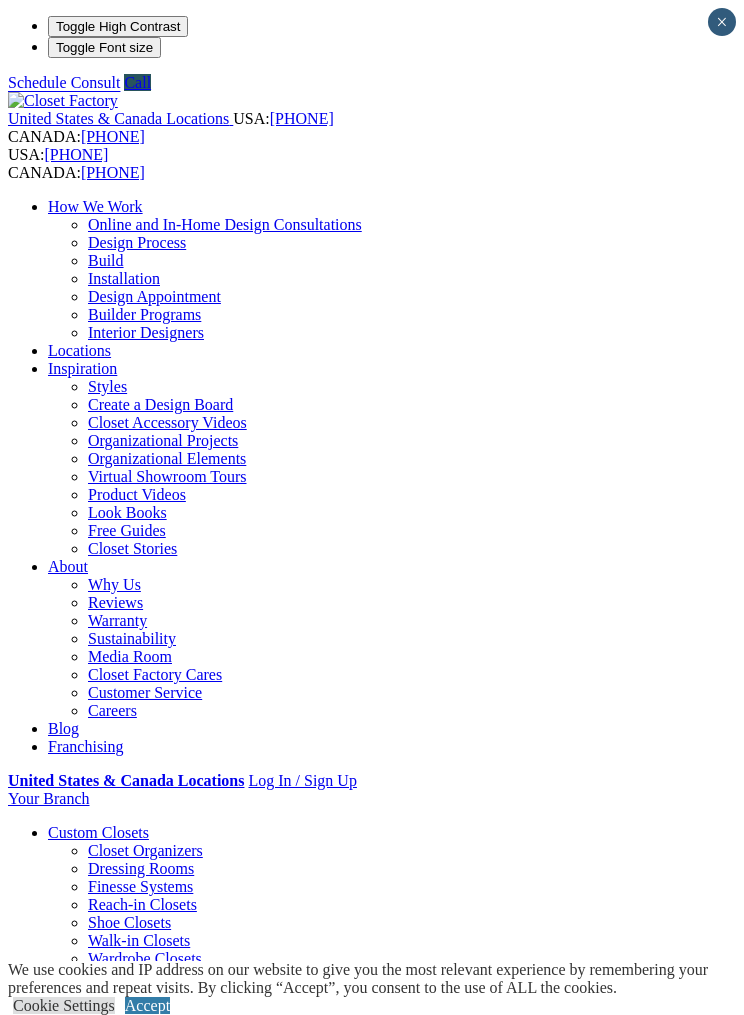 scroll, scrollTop: 0, scrollLeft: 0, axis: both 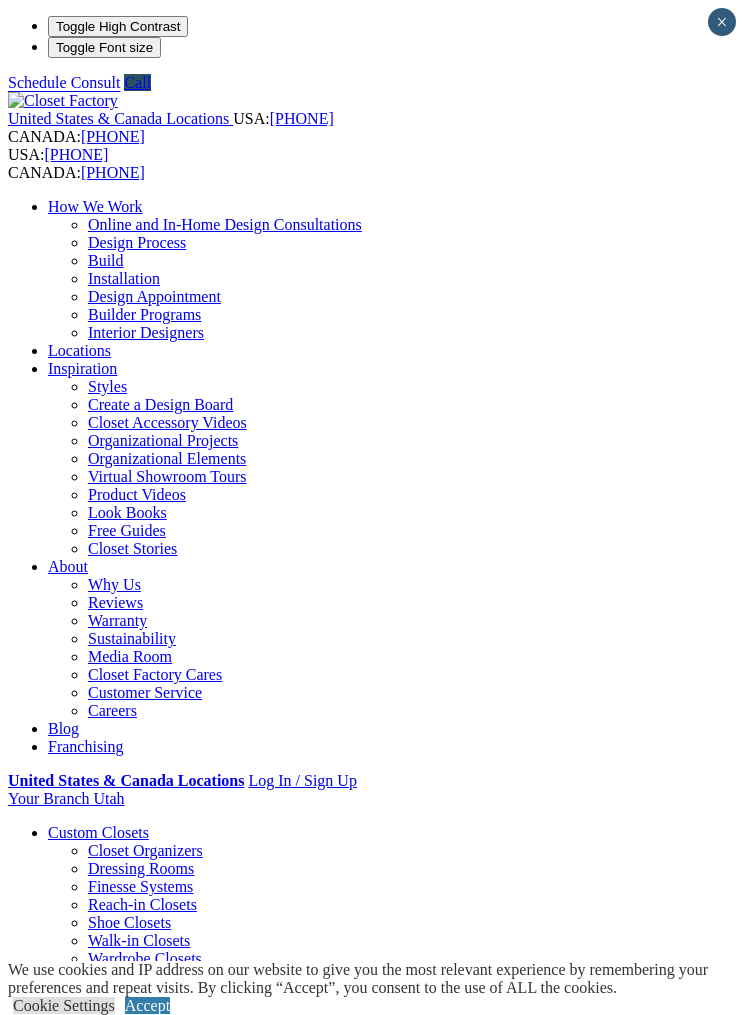 click at bounding box center (0, 0) 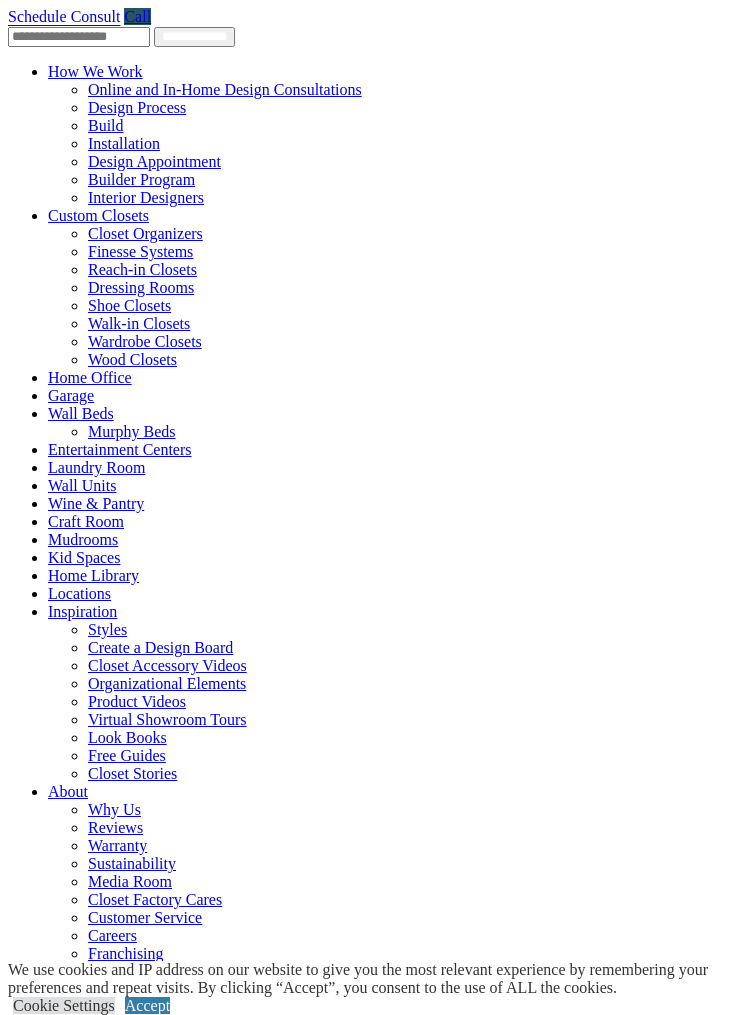 scroll, scrollTop: 67, scrollLeft: 0, axis: vertical 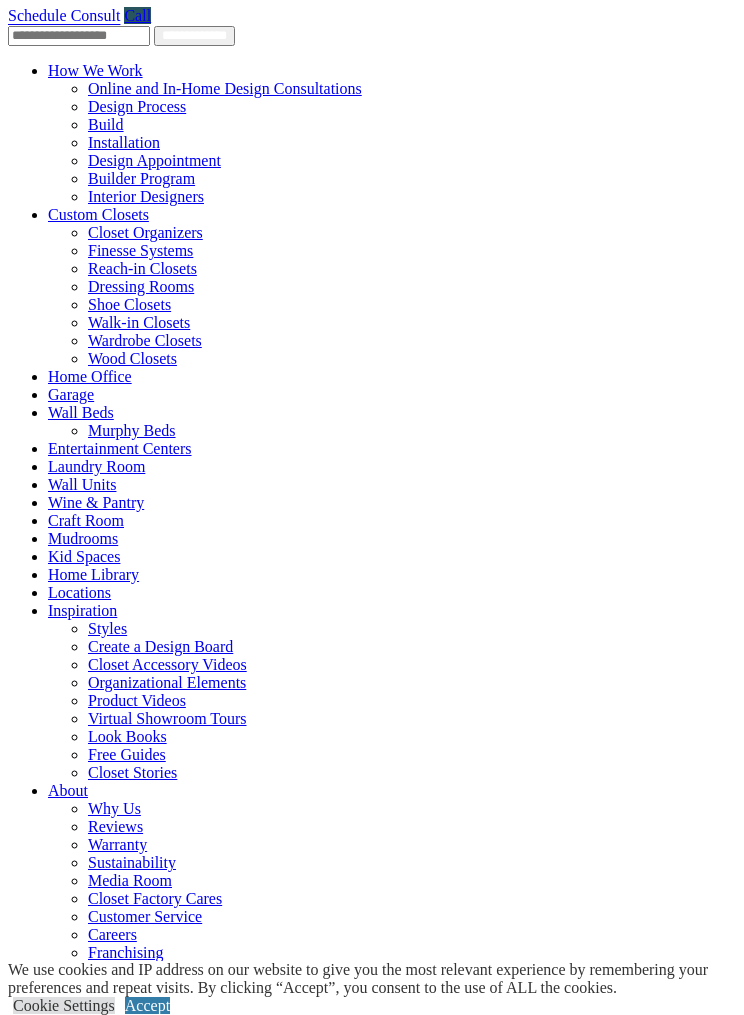 click on "Home Office" at bounding box center (90, 376) 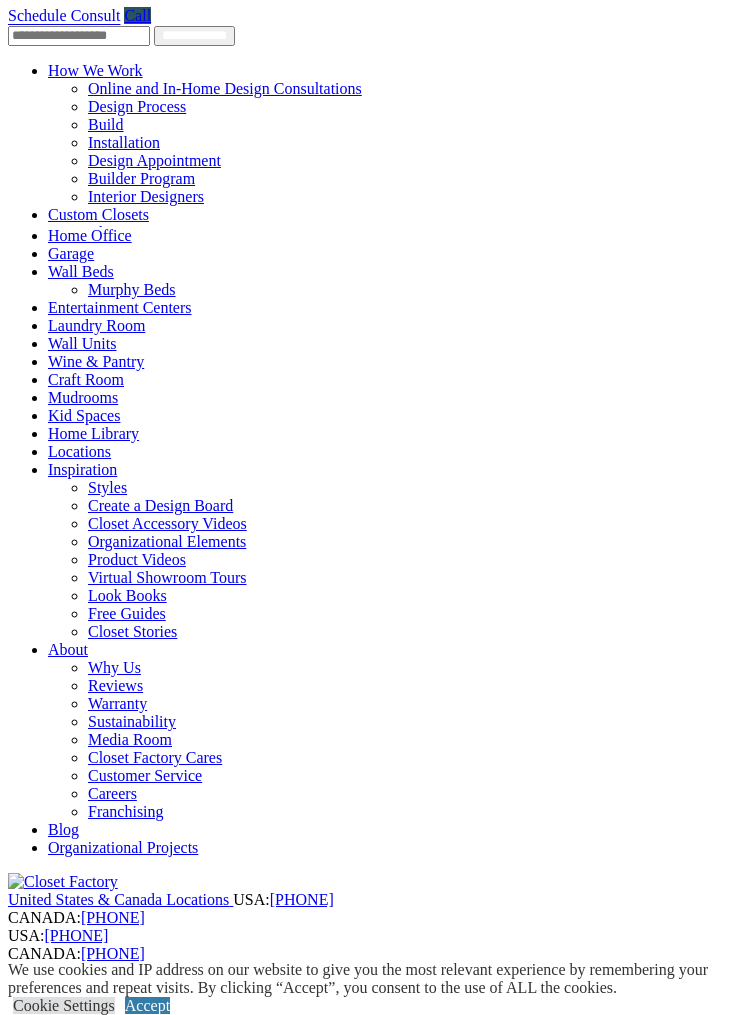 click at bounding box center (149, 214) 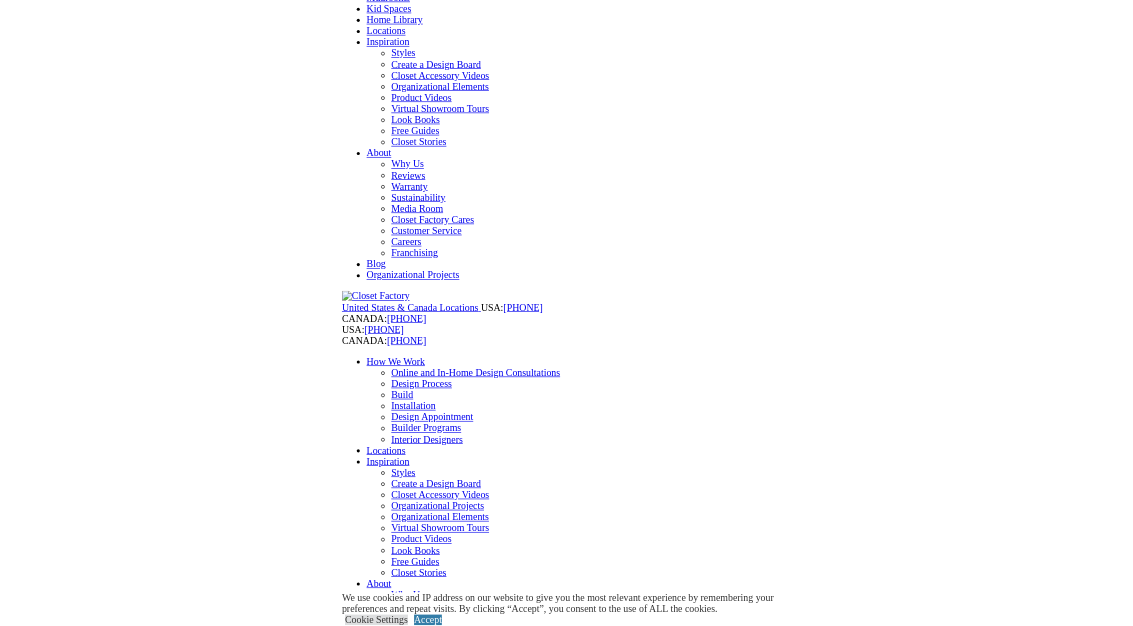 scroll, scrollTop: 662, scrollLeft: 0, axis: vertical 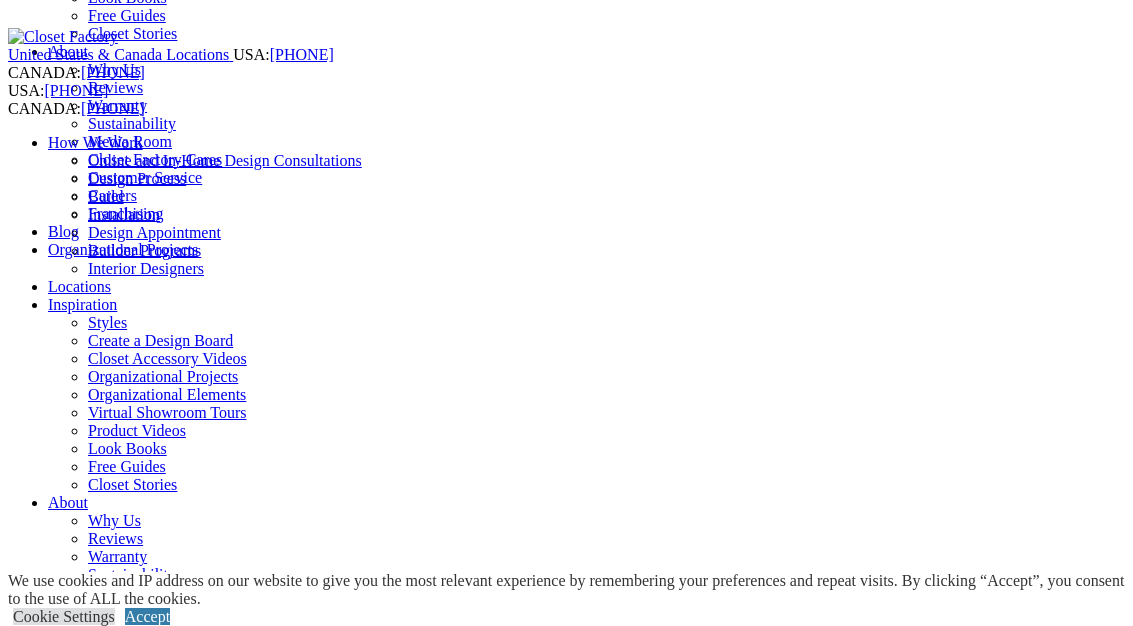click on "Wall Units" at bounding box center (82, -255) 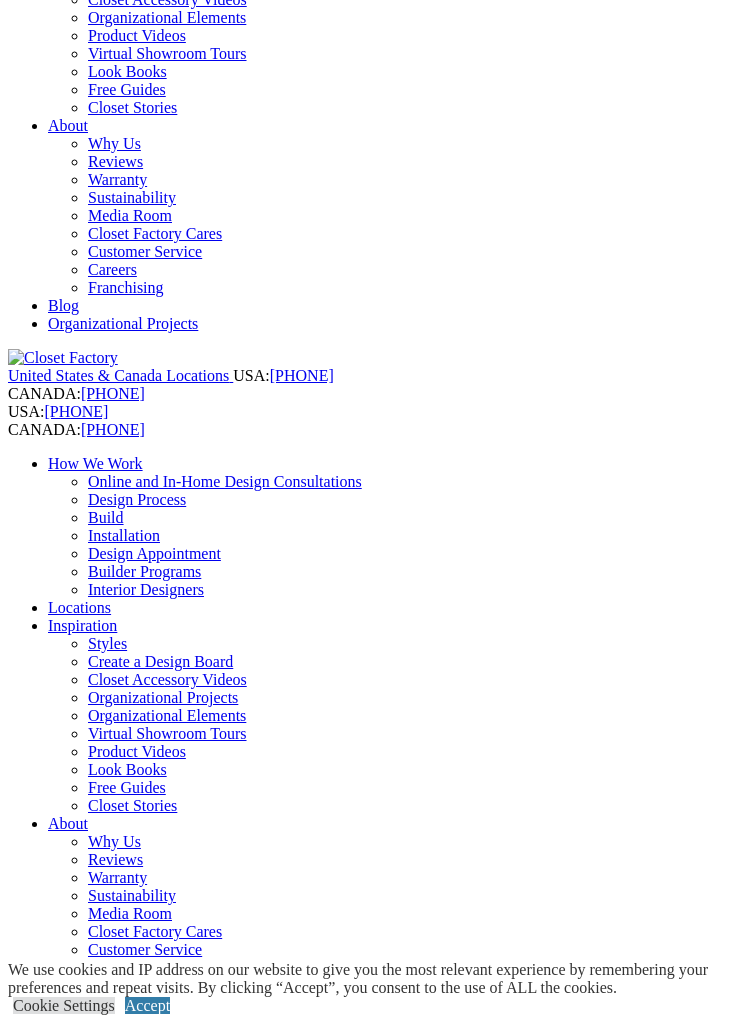 scroll, scrollTop: 623, scrollLeft: 0, axis: vertical 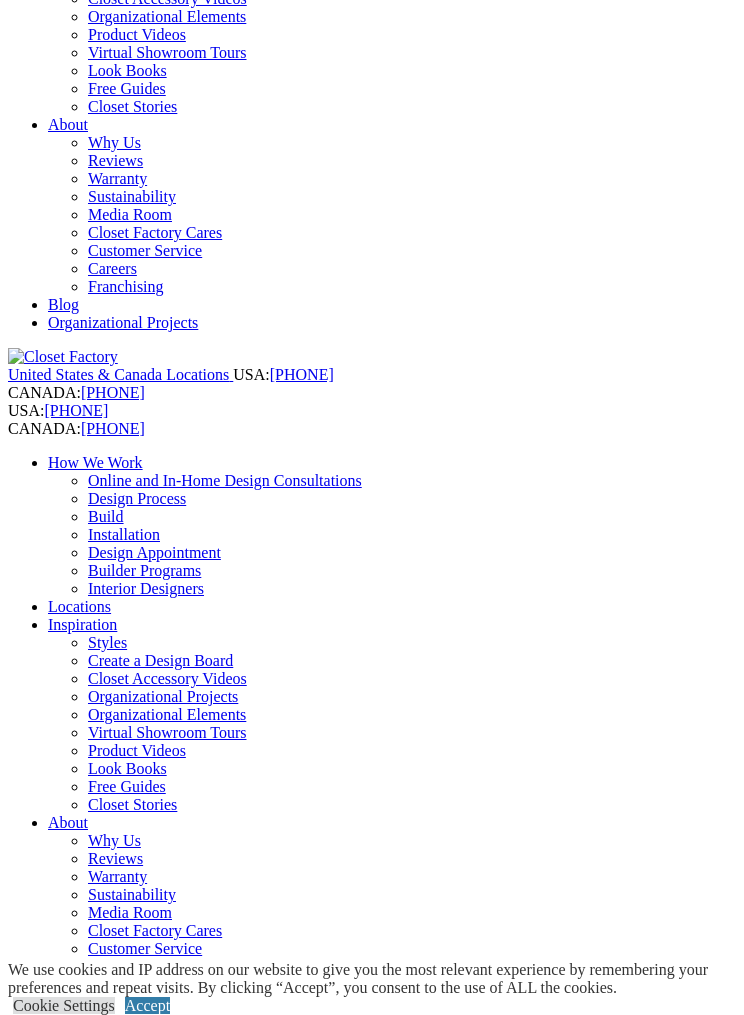 click on "Custom Closets" at bounding box center (98, -308) 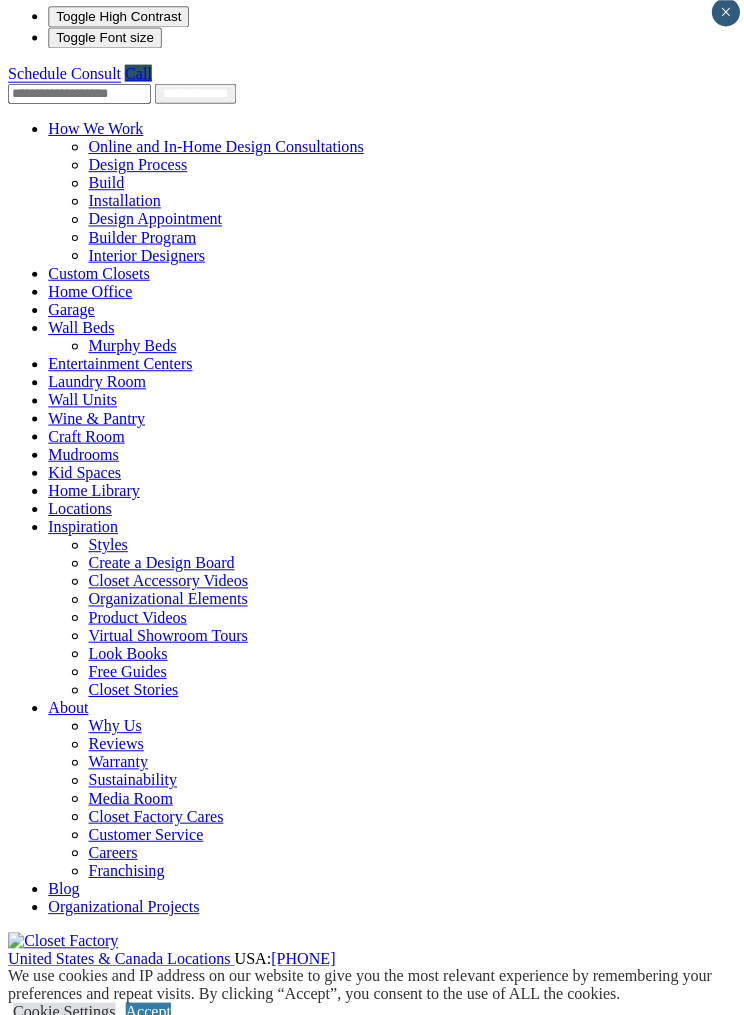 scroll, scrollTop: 9, scrollLeft: 0, axis: vertical 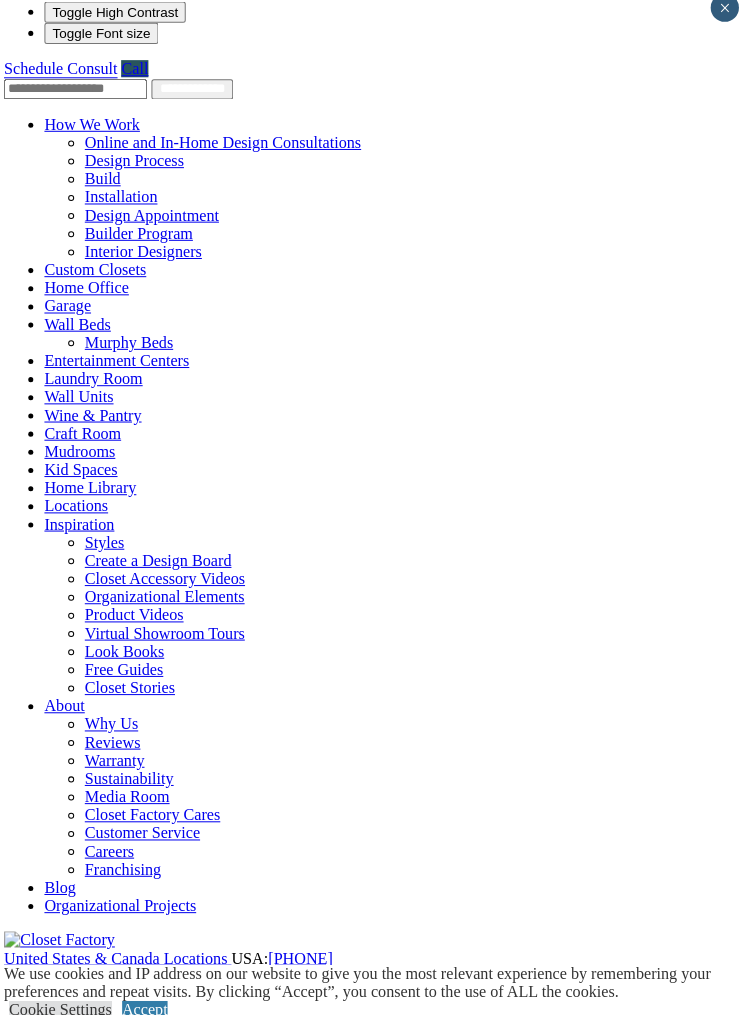 click on "Organizational Projects" at bounding box center (123, 902) 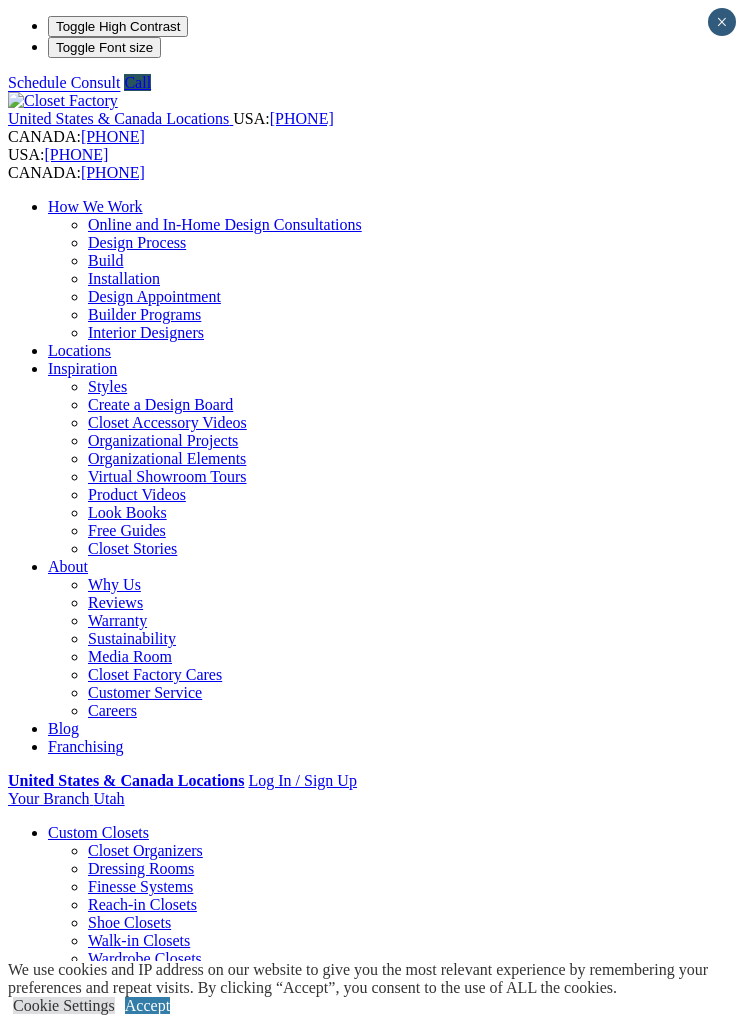 scroll, scrollTop: 0, scrollLeft: 0, axis: both 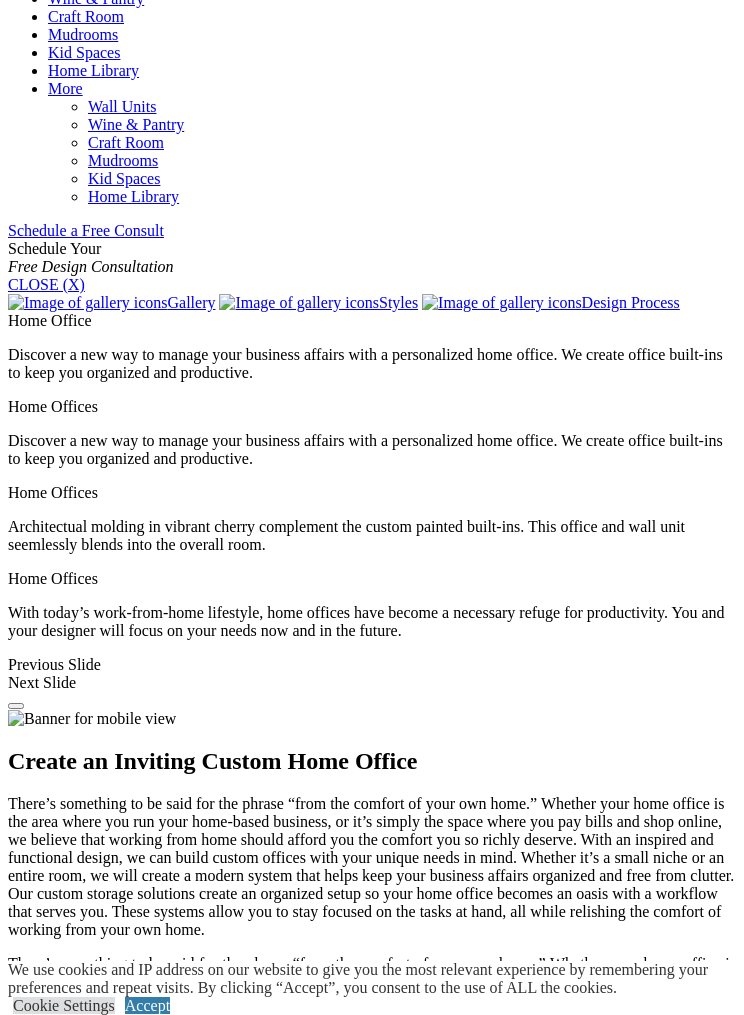click at bounding box center [74, 1811] 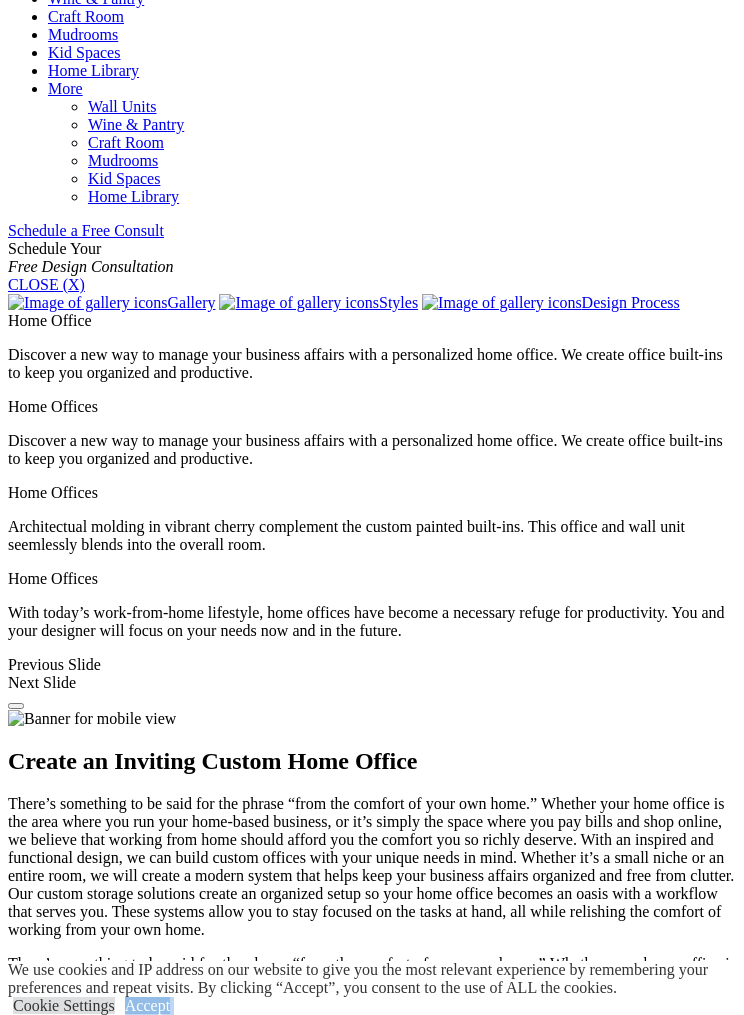 click at bounding box center [8, 42010] 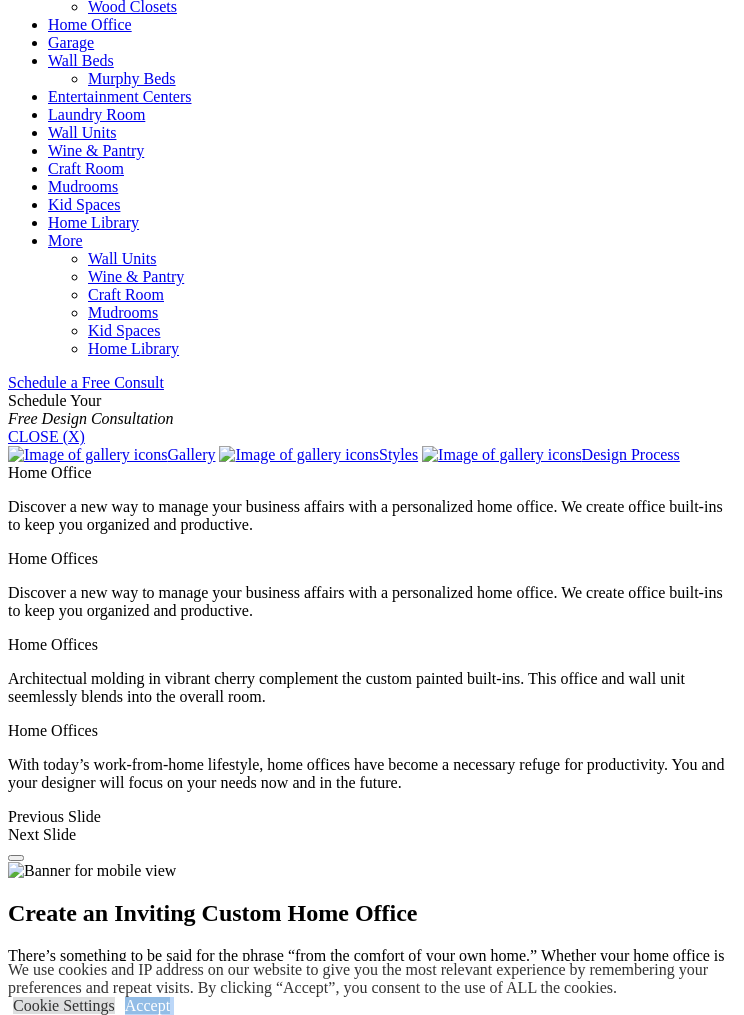 scroll, scrollTop: 969, scrollLeft: 0, axis: vertical 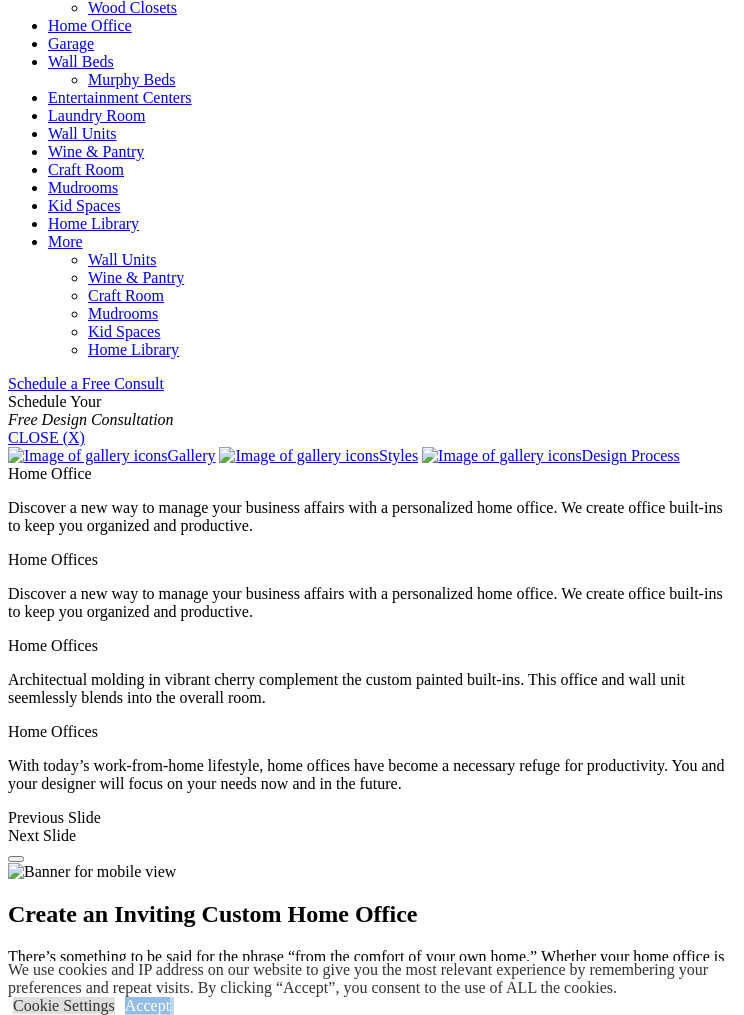 click on "Double Sided Desk" at bounding box center [110, 1872] 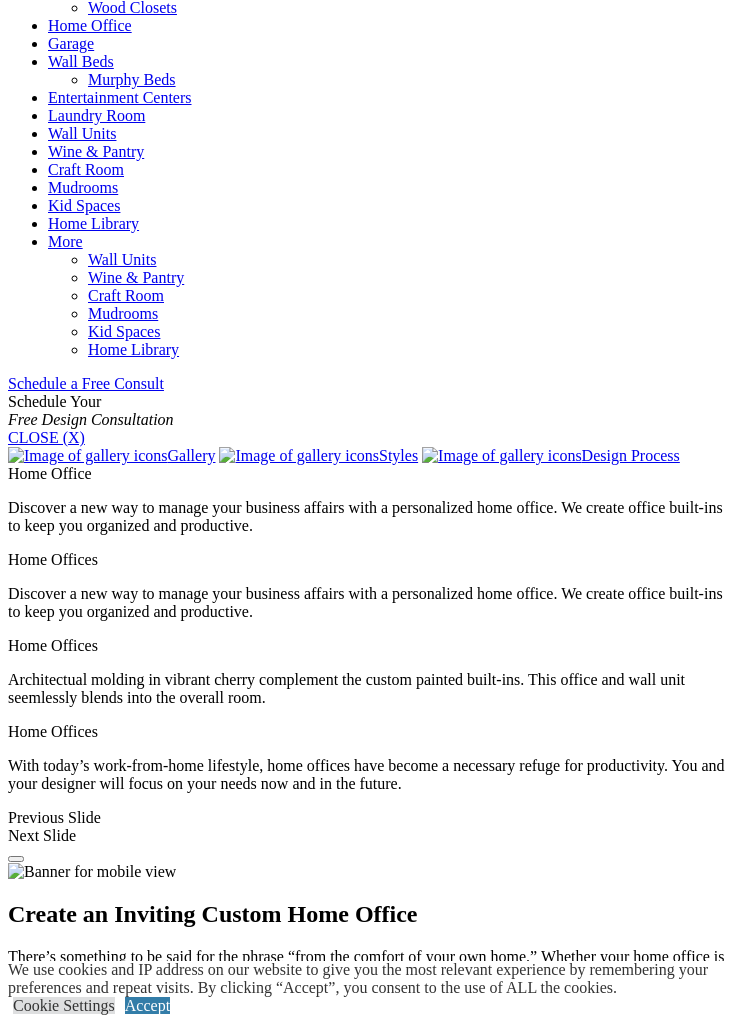 click on "Multiple Work Stations" at bounding box center (123, 1908) 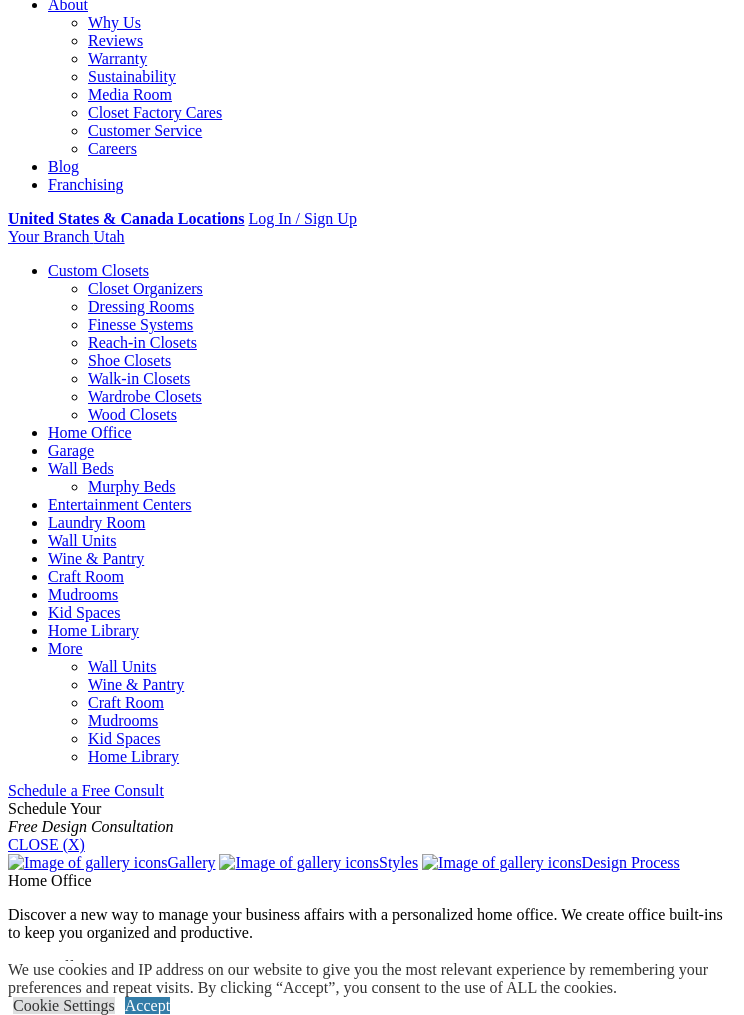 scroll, scrollTop: 560, scrollLeft: 0, axis: vertical 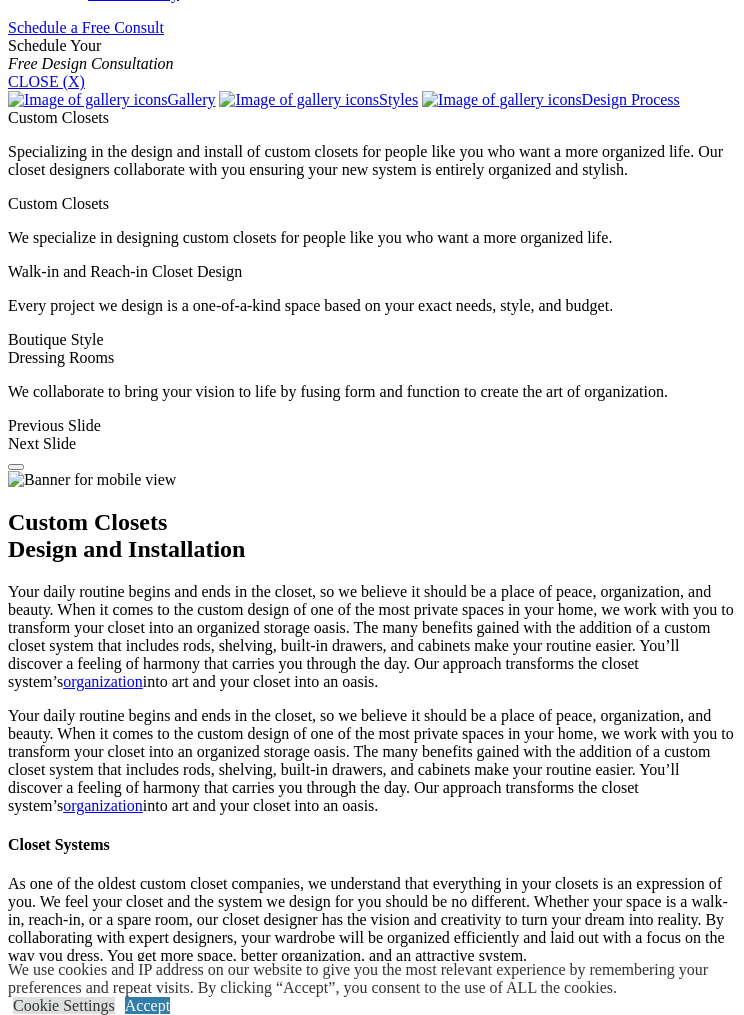 click at bounding box center (609, 2168) 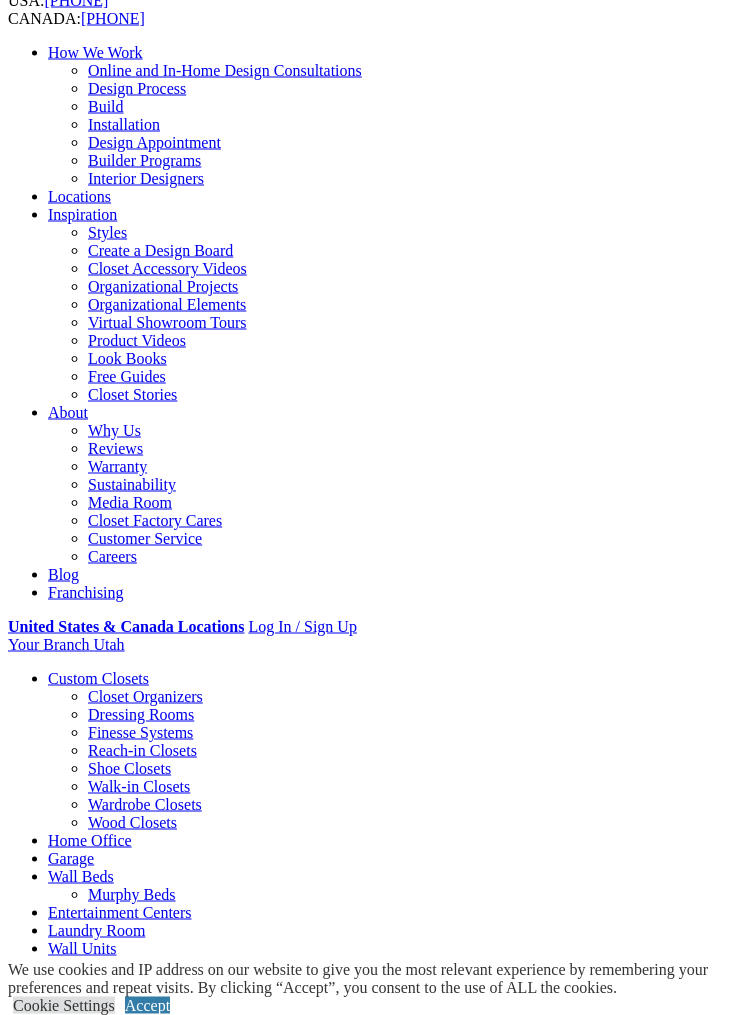 scroll, scrollTop: 109, scrollLeft: 0, axis: vertical 